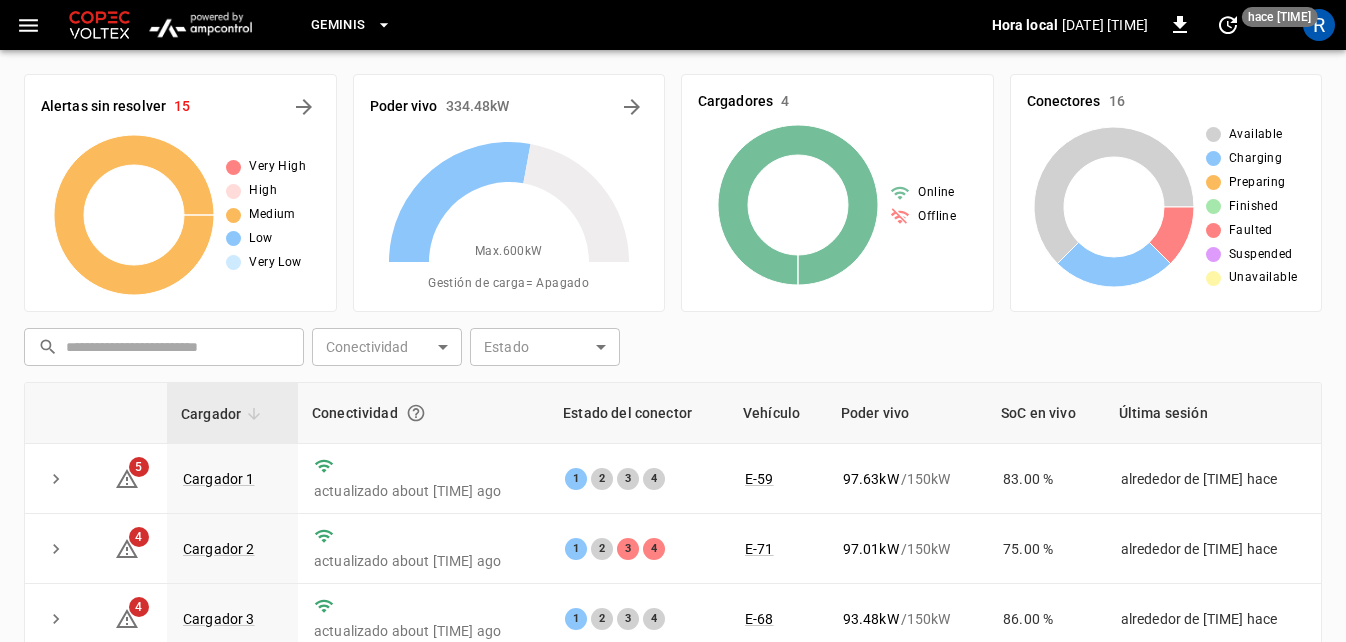 scroll, scrollTop: 200, scrollLeft: 0, axis: vertical 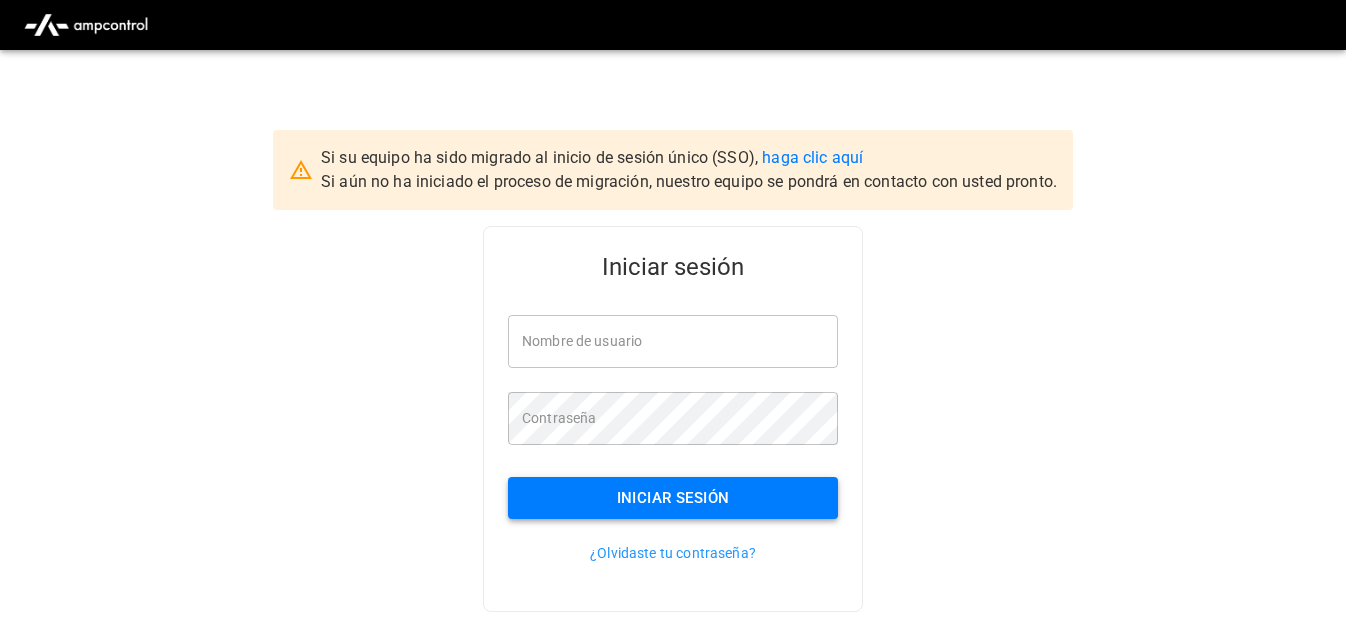 type on "**********" 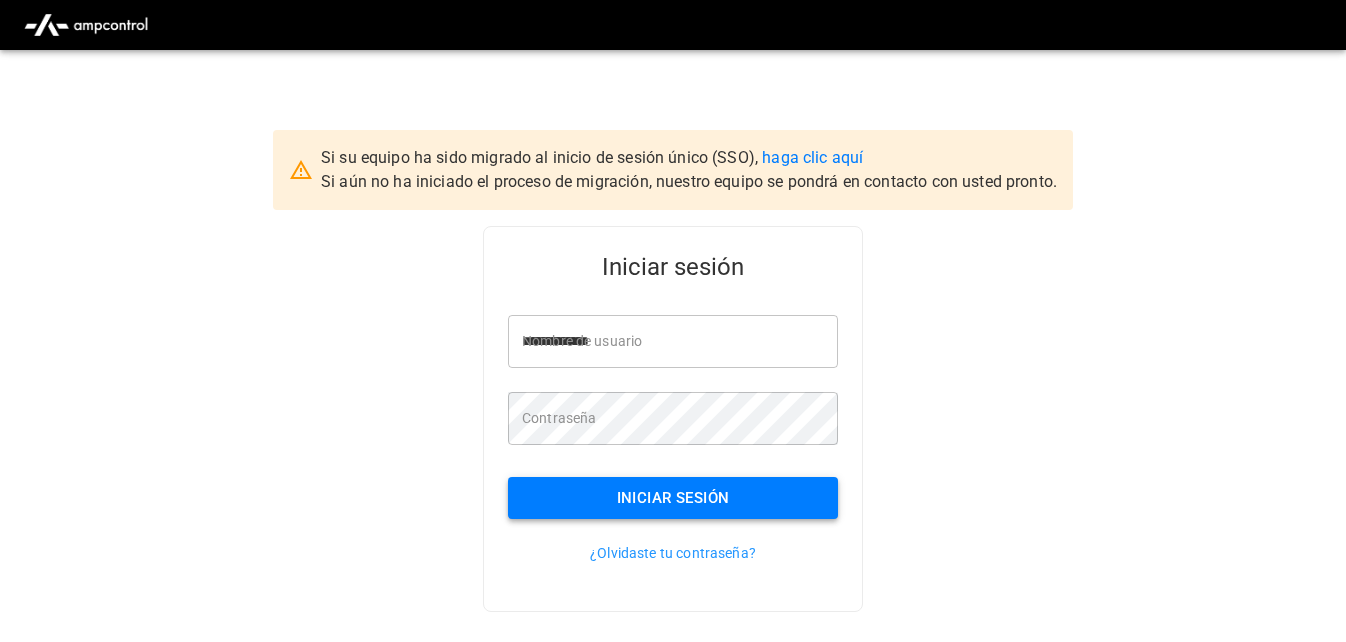 click on "Iniciar sesión" at bounding box center (673, 498) 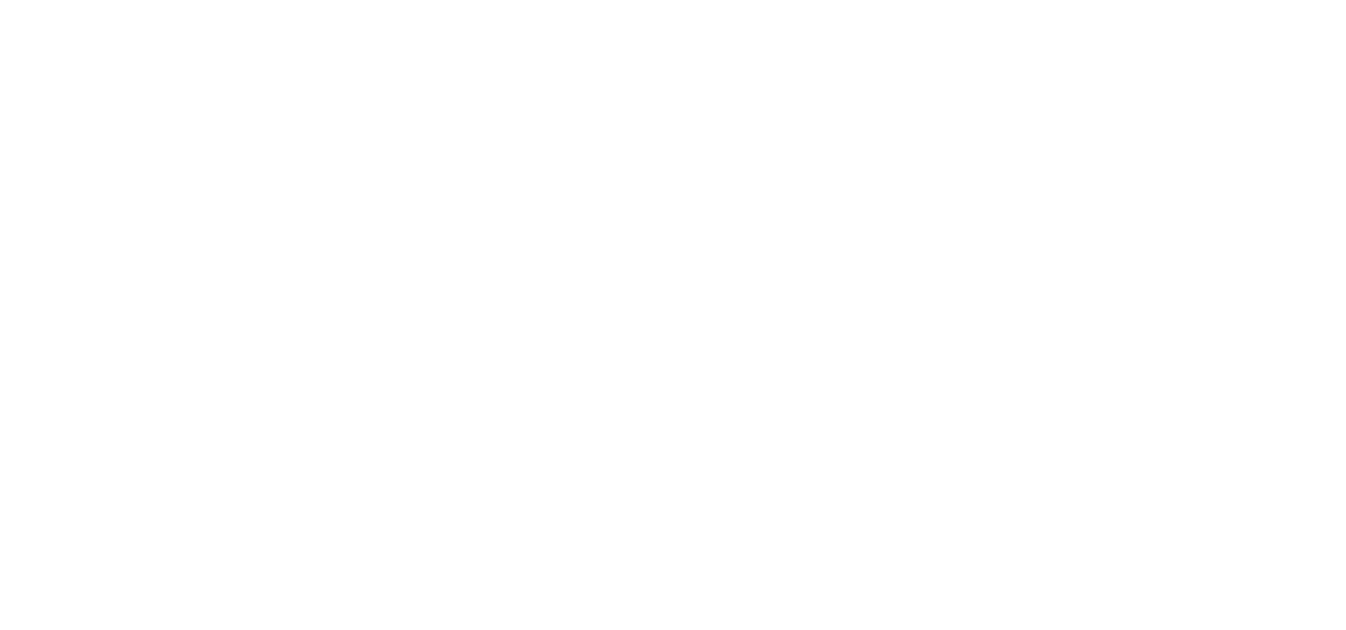 scroll, scrollTop: 0, scrollLeft: 0, axis: both 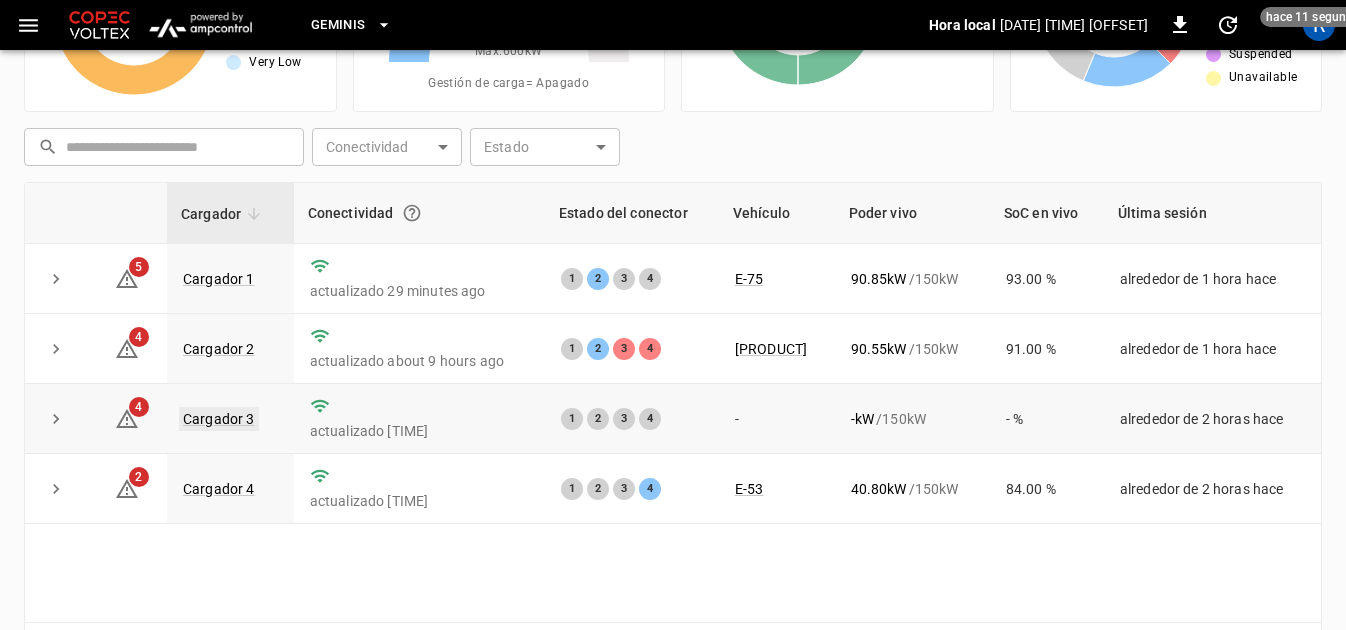 click on "Cargador 3" at bounding box center [219, 419] 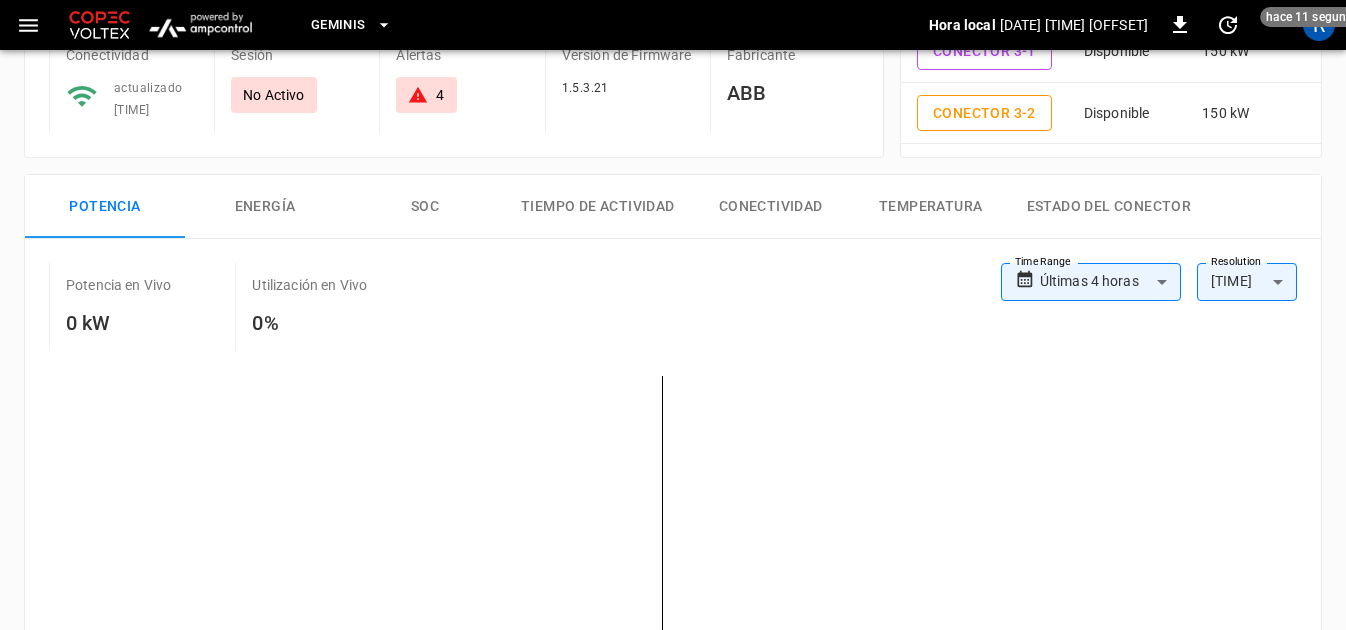 scroll, scrollTop: 0, scrollLeft: 0, axis: both 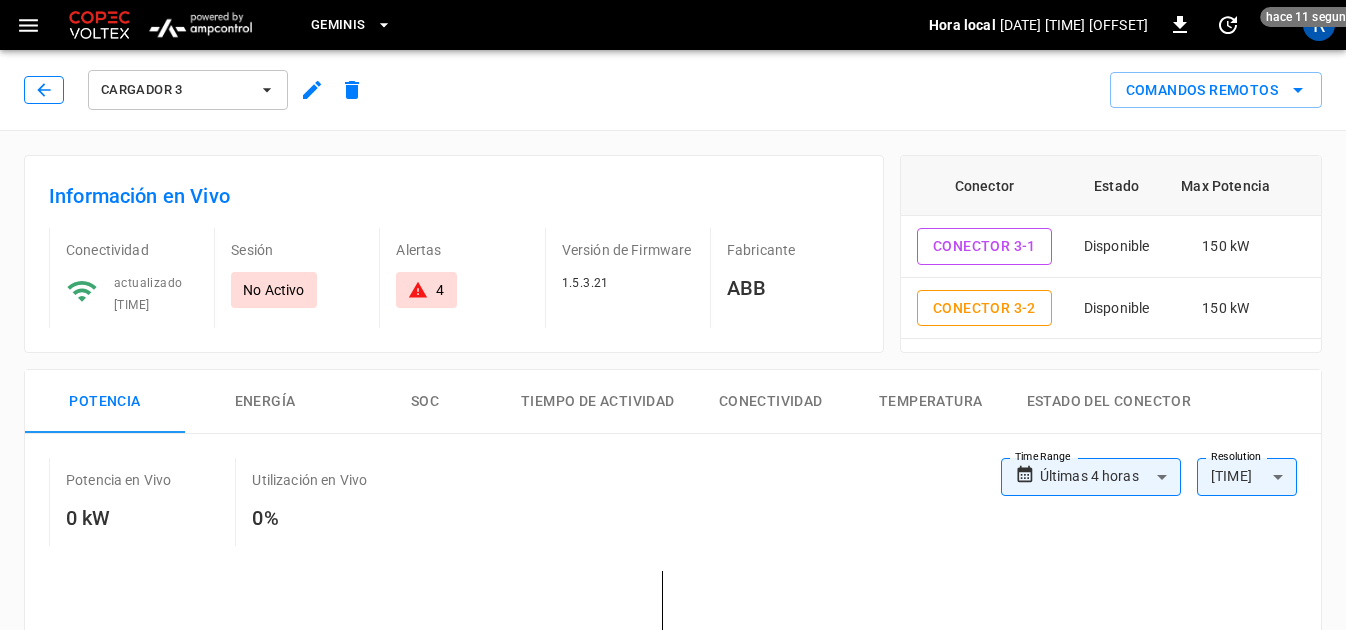 click at bounding box center (44, 90) 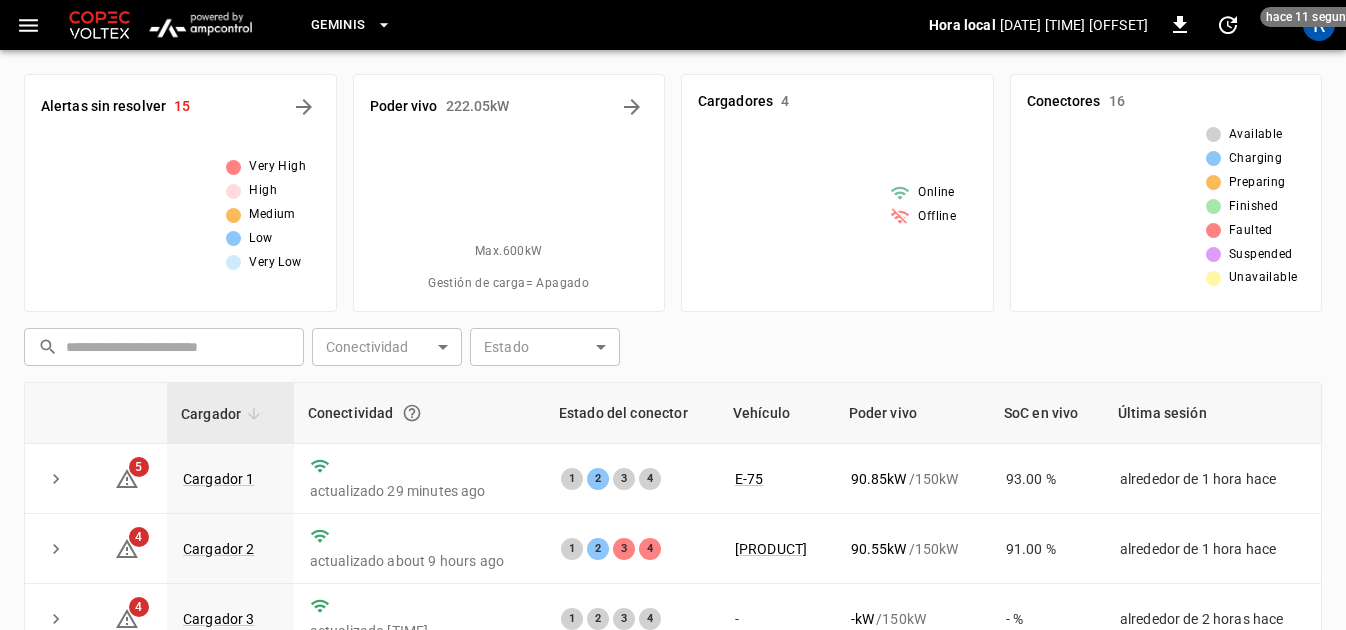 scroll, scrollTop: 200, scrollLeft: 0, axis: vertical 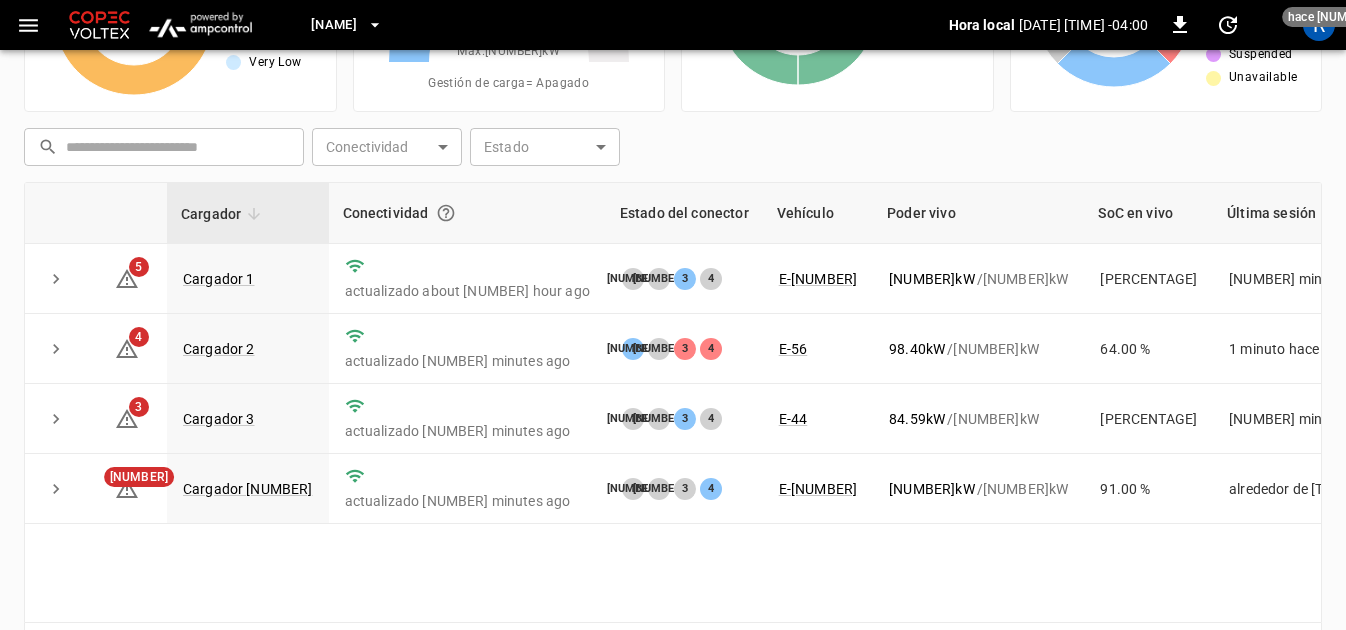 click on "​ ​ Conectividad ​ Conectividad Estado ​ Estado" at bounding box center [669, 143] 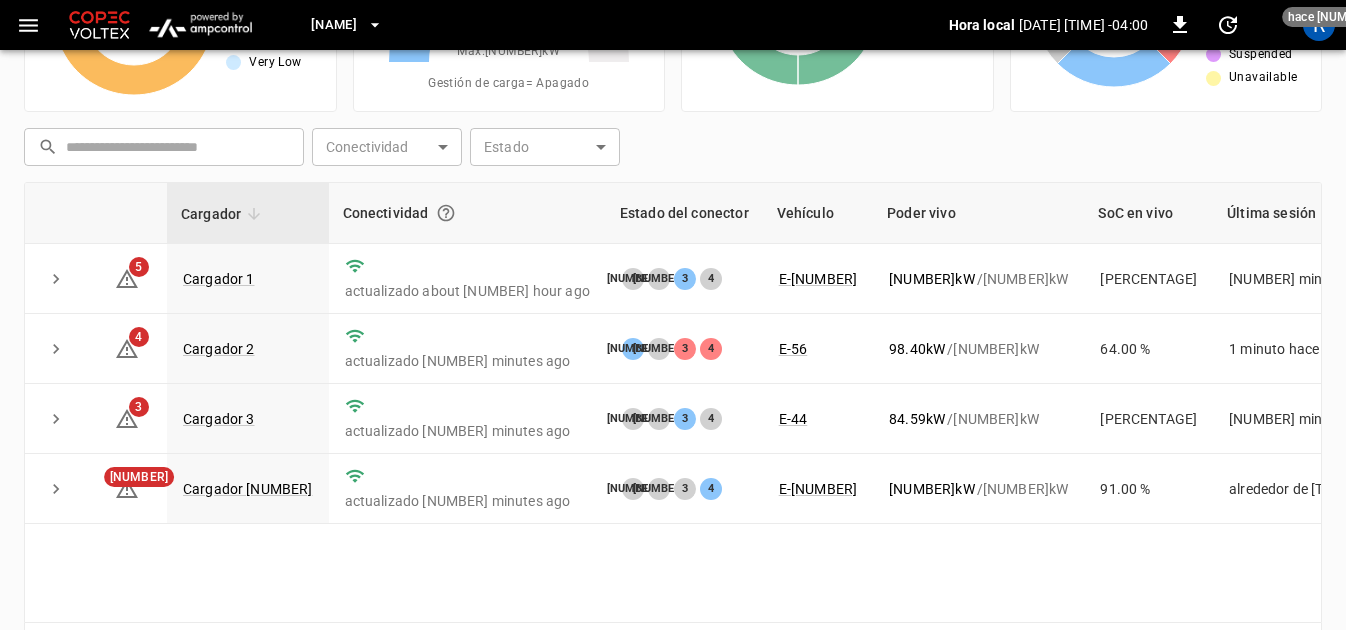 scroll, scrollTop: 278, scrollLeft: 0, axis: vertical 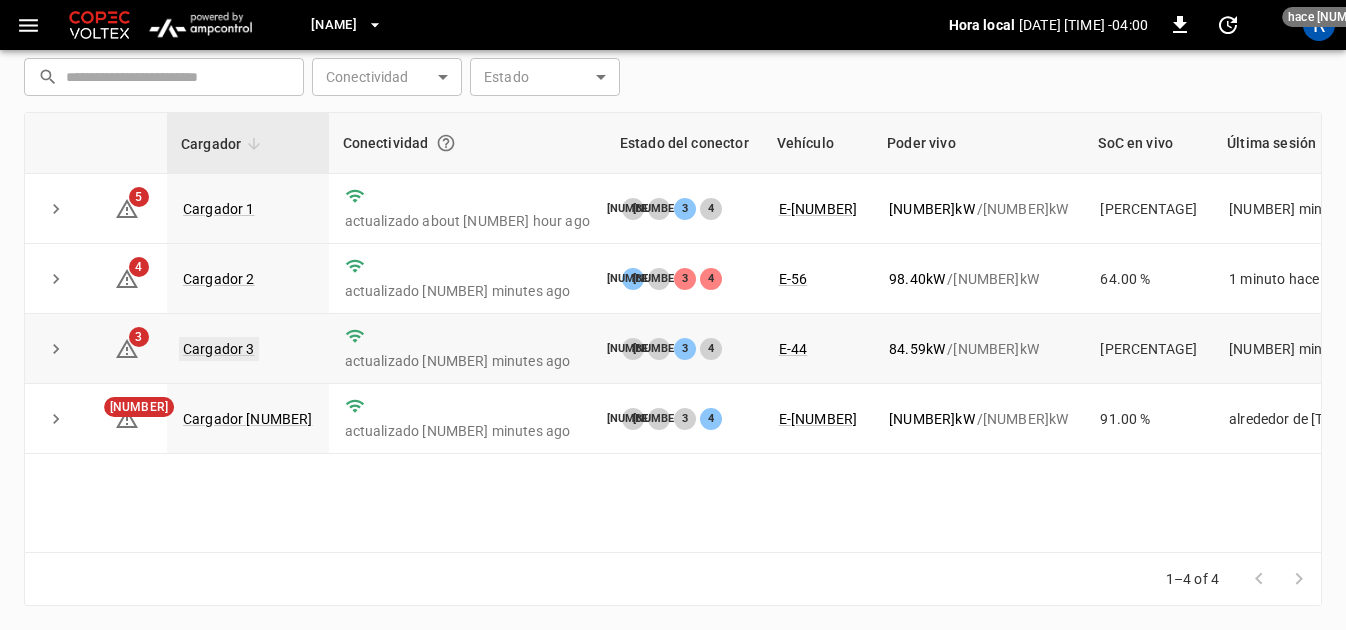 click on "Cargador 3" at bounding box center (219, 349) 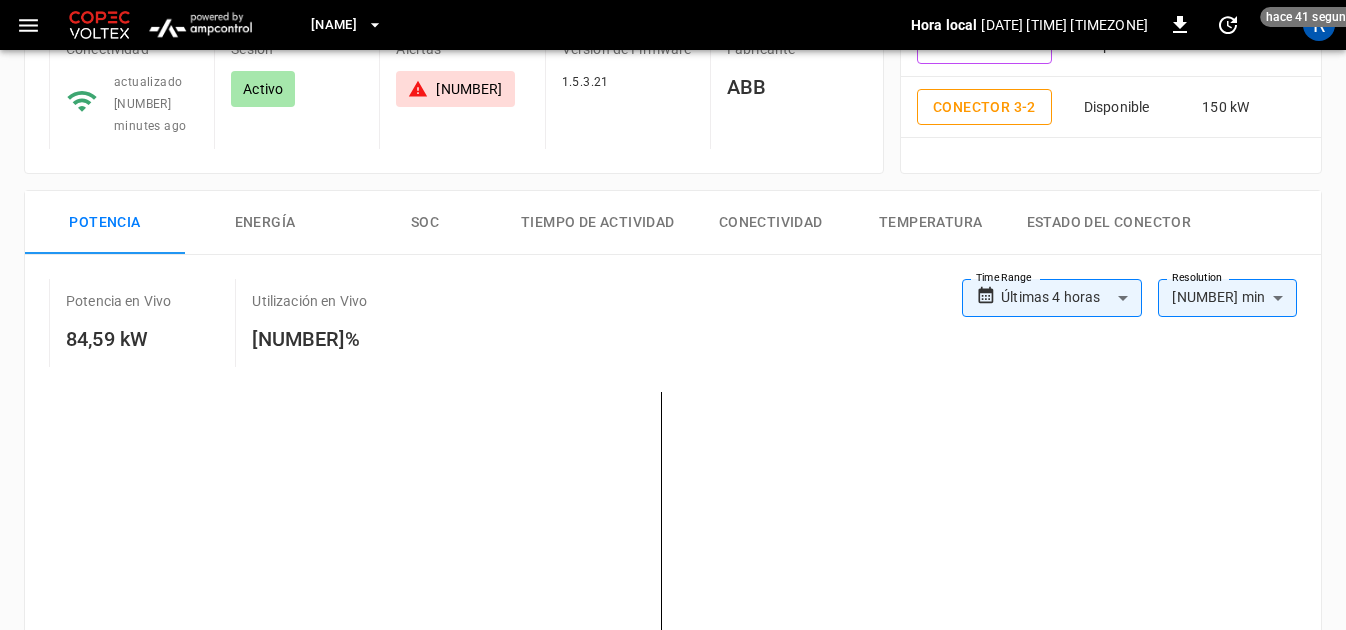 scroll, scrollTop: 200, scrollLeft: 0, axis: vertical 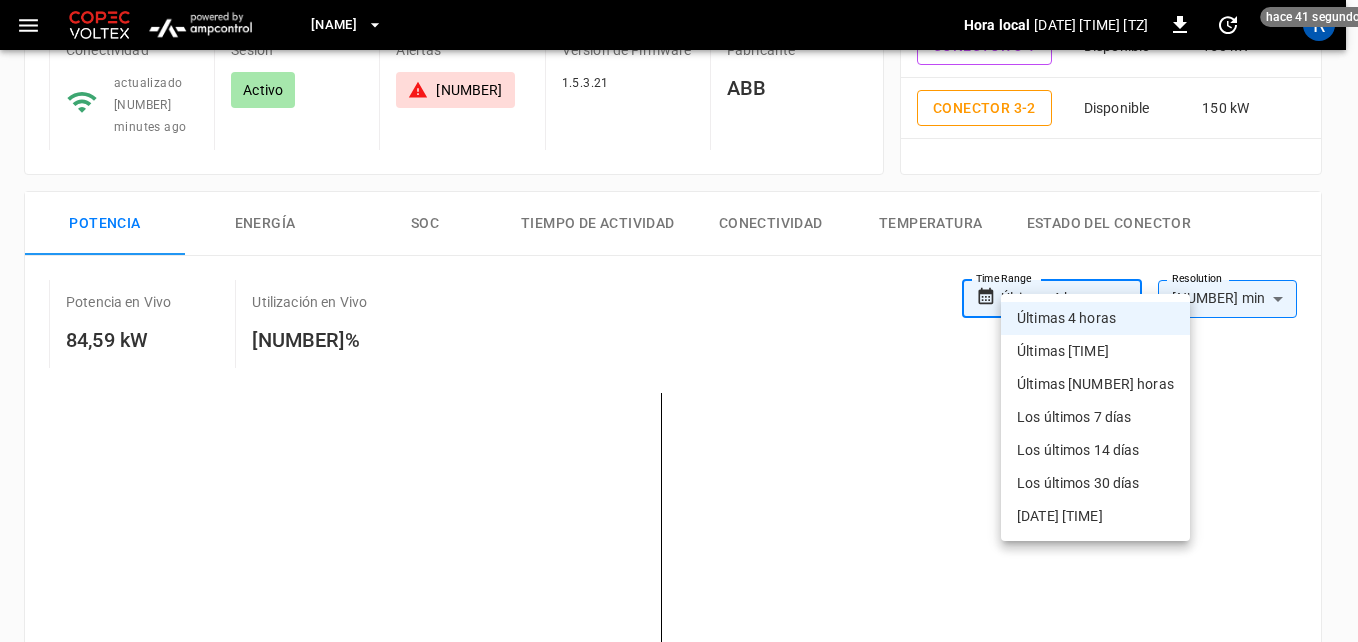 click on "**********" at bounding box center [679, 739] 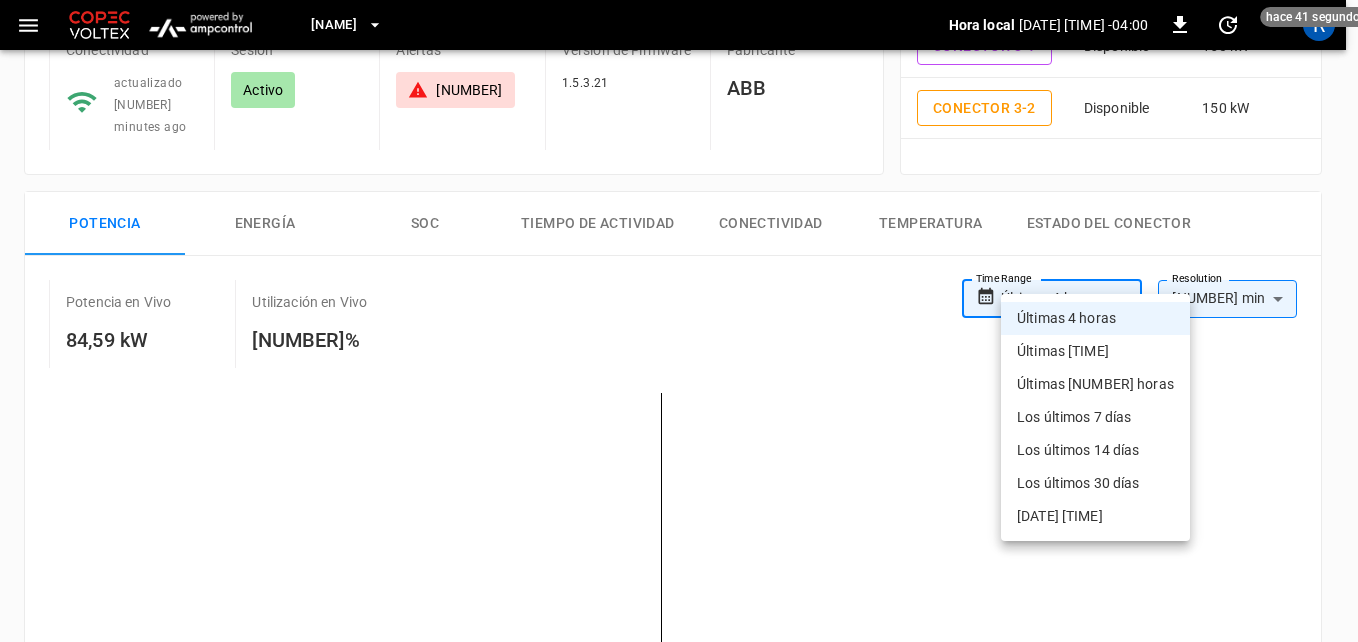 click on "Últimas [NUMBER] horas" at bounding box center [1095, 384] 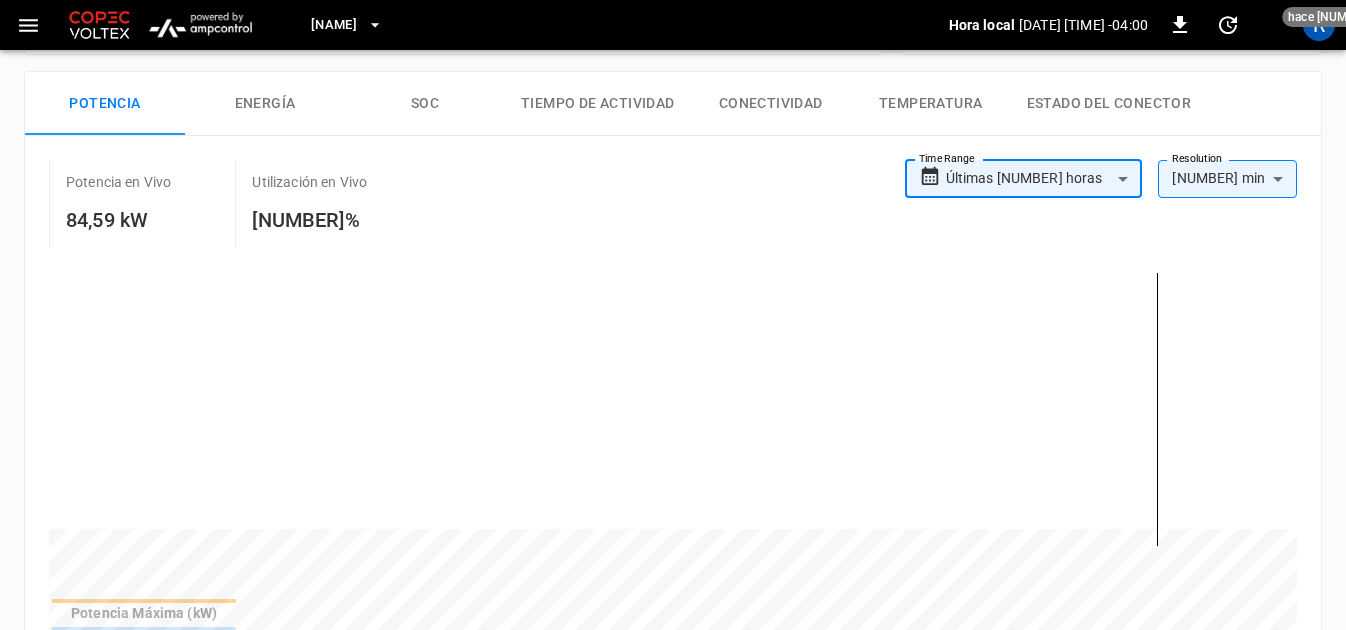 scroll, scrollTop: 400, scrollLeft: 0, axis: vertical 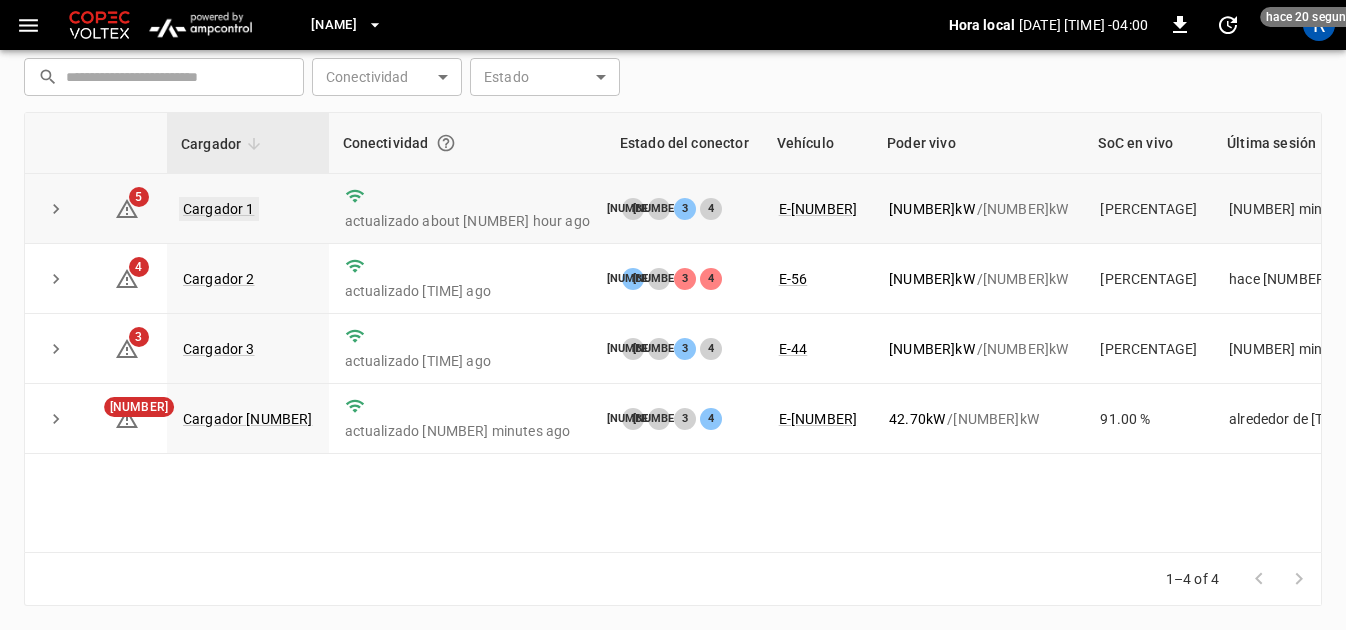 click on "Cargador 1" at bounding box center [219, 209] 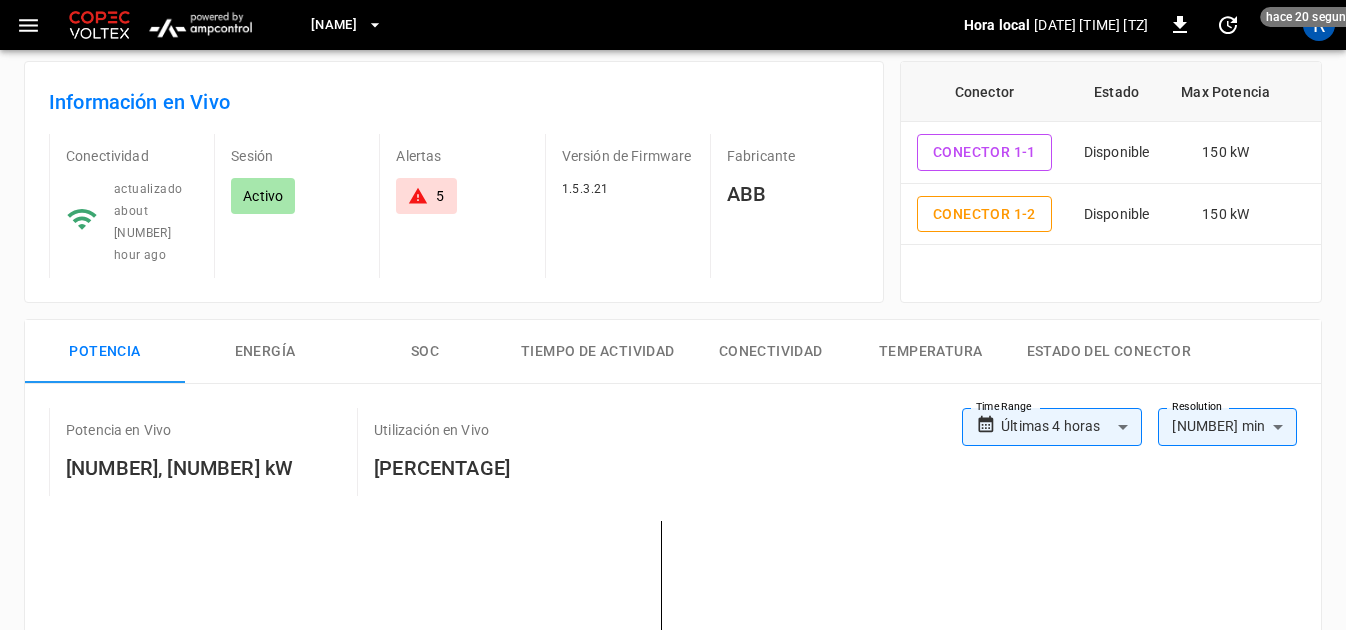 scroll, scrollTop: 300, scrollLeft: 0, axis: vertical 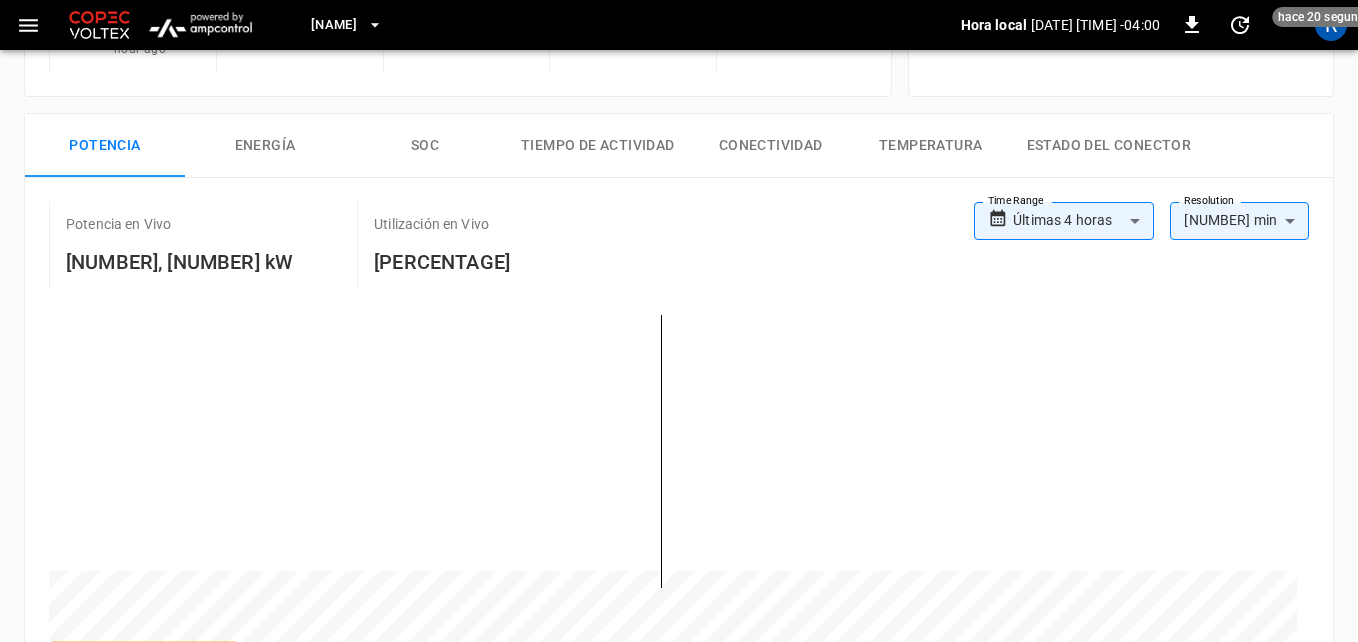 click on "**********" at bounding box center [679, 650] 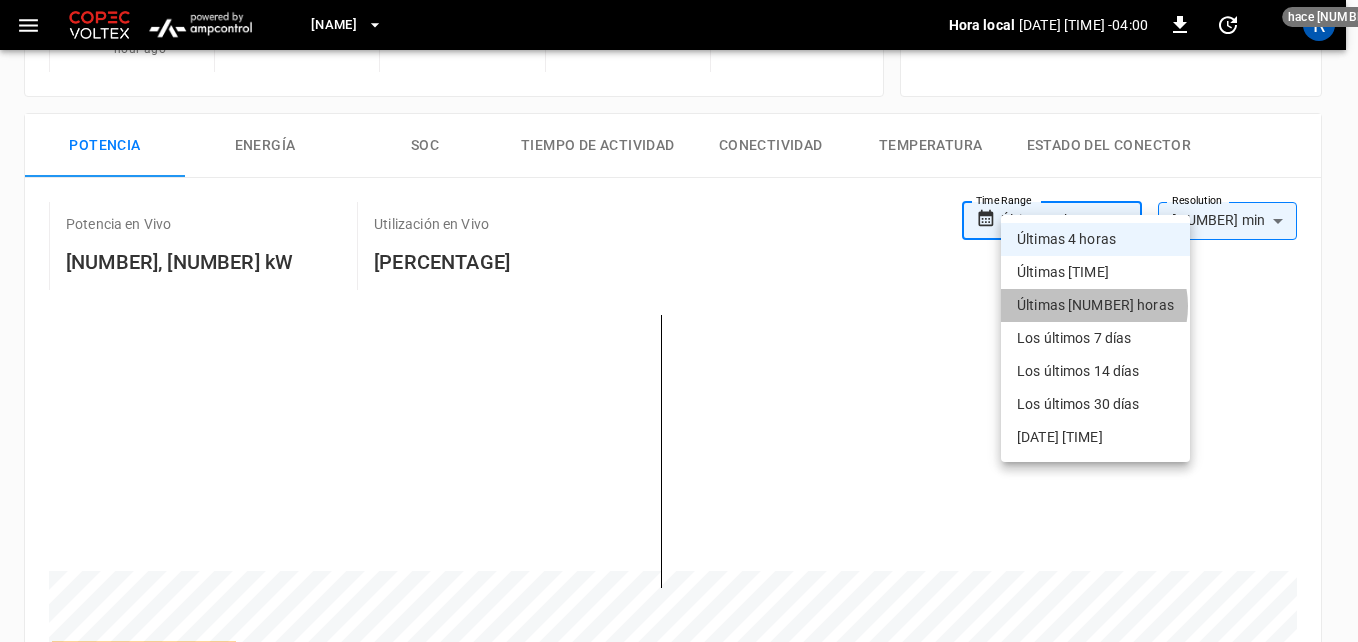 click on "Últimas [NUMBER] horas" at bounding box center (1095, 305) 